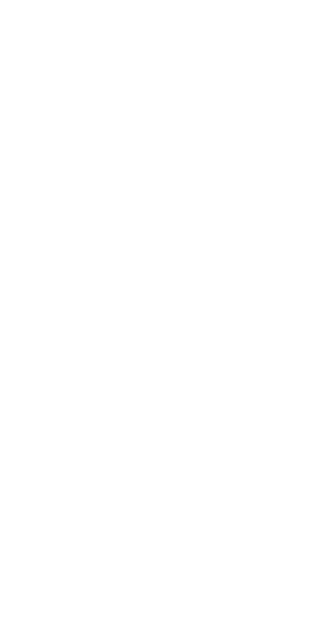 scroll, scrollTop: 0, scrollLeft: 0, axis: both 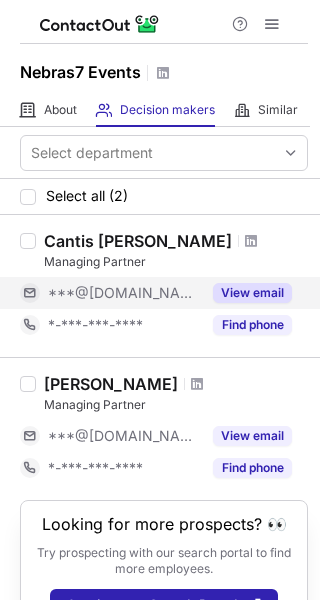 click on "View email" at bounding box center [252, 293] 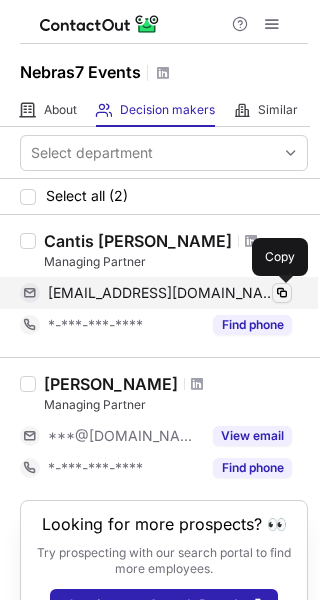 click at bounding box center (282, 293) 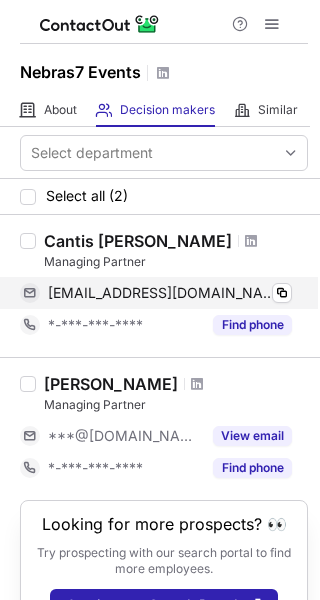 type 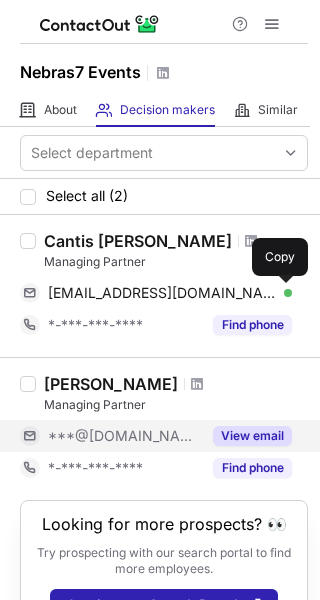 click on "View email" at bounding box center [252, 436] 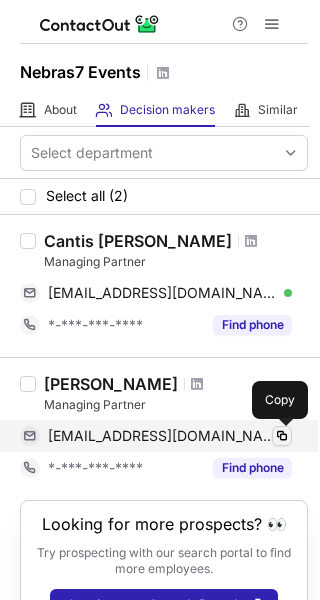 click at bounding box center (282, 436) 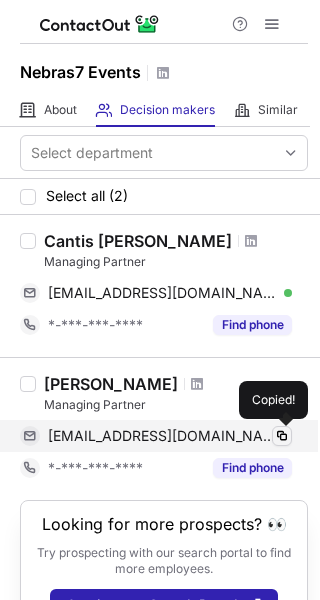 type 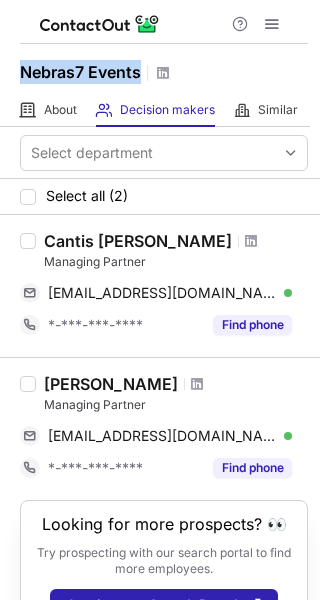 copy on "Nebras7 Events" 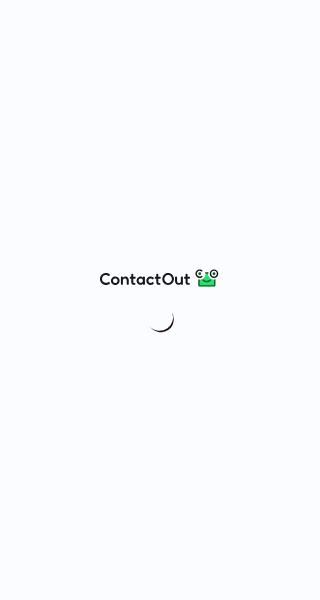 scroll, scrollTop: 0, scrollLeft: 0, axis: both 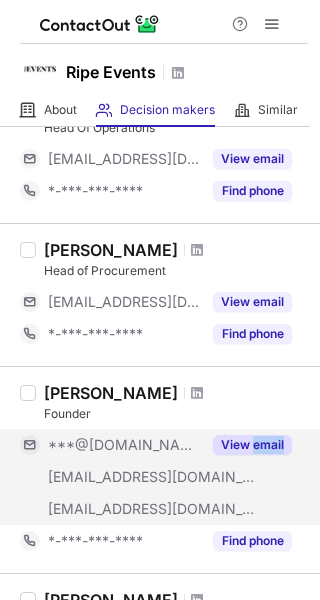click on "View email" at bounding box center (252, 445) 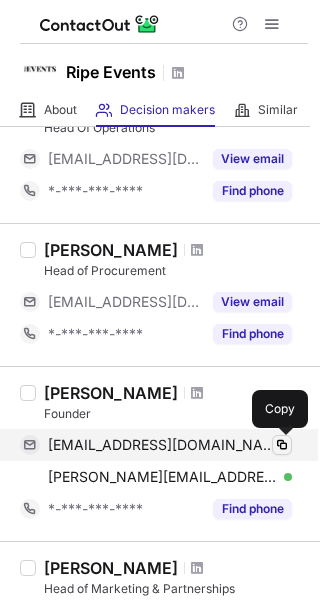 click at bounding box center [282, 445] 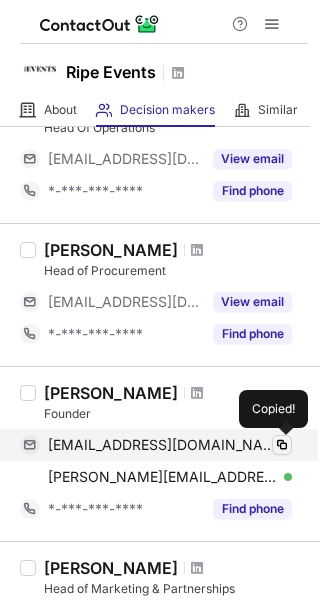 type 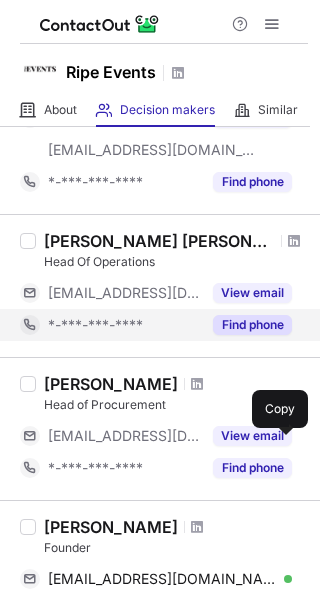 scroll, scrollTop: 472, scrollLeft: 0, axis: vertical 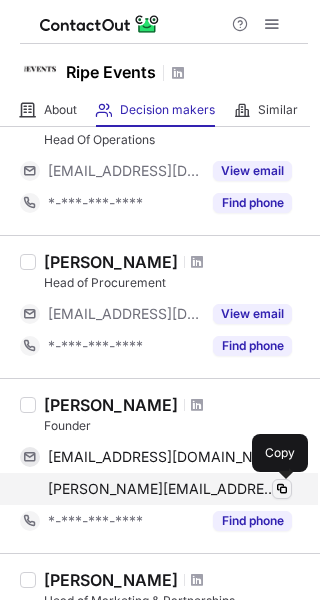 click at bounding box center (282, 489) 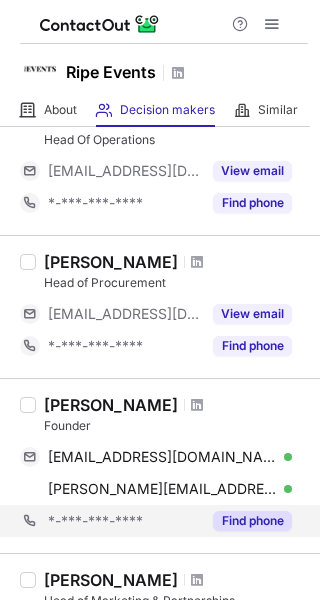 type 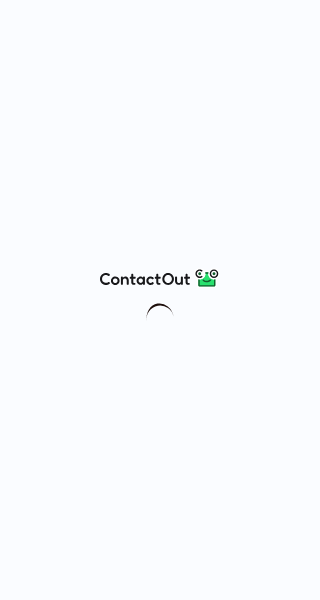 scroll, scrollTop: 0, scrollLeft: 0, axis: both 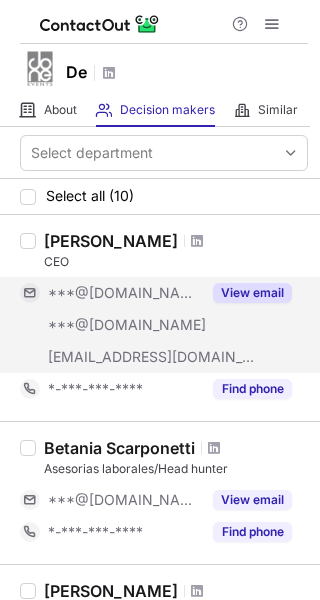 click on "View email" at bounding box center [252, 293] 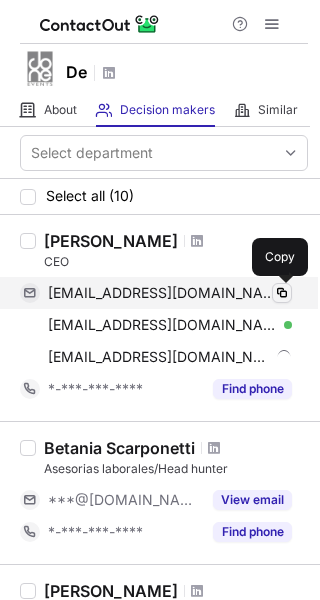 click at bounding box center (282, 293) 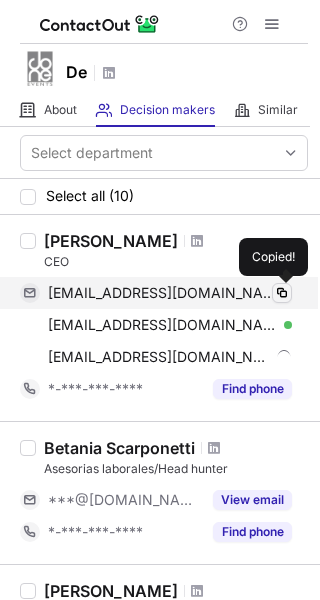 type 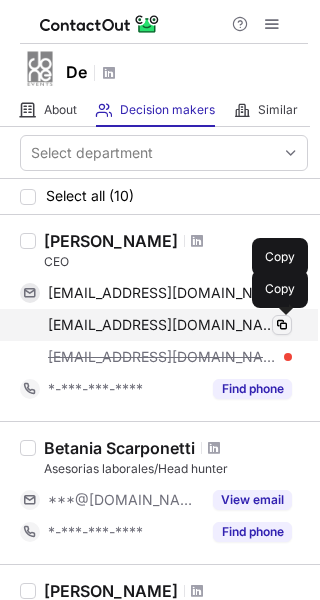 click at bounding box center [282, 325] 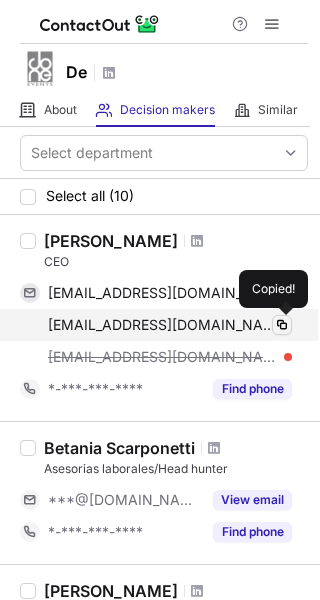 type 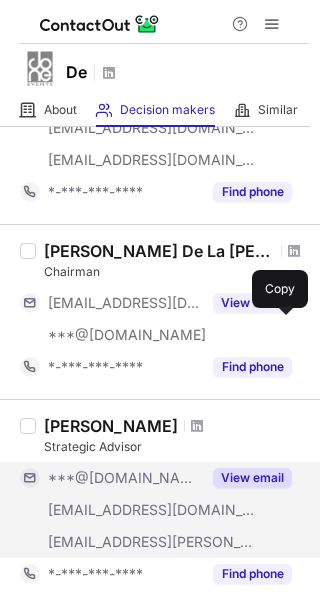 scroll, scrollTop: 995, scrollLeft: 0, axis: vertical 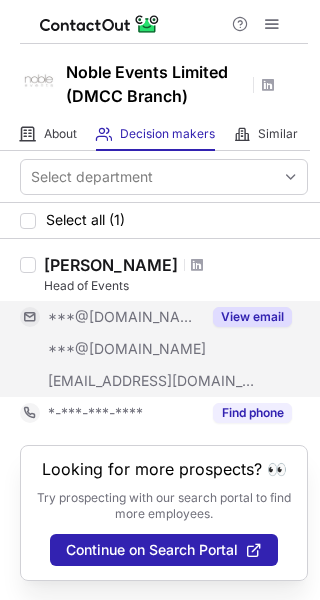 click on "View email" at bounding box center (252, 317) 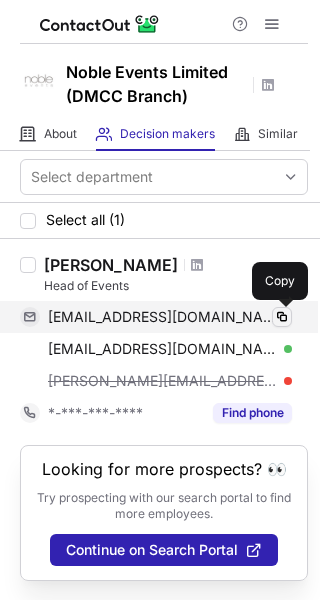 click at bounding box center (282, 317) 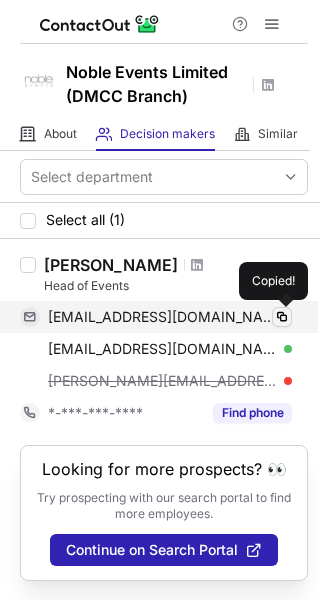 type 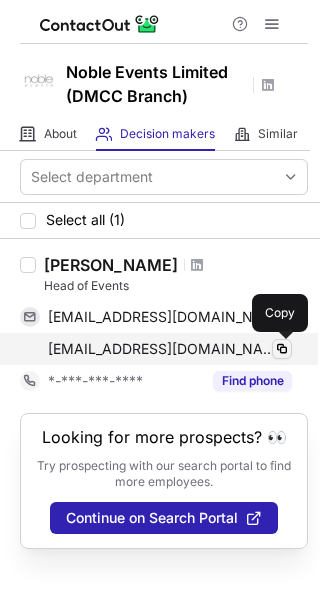 click at bounding box center [282, 349] 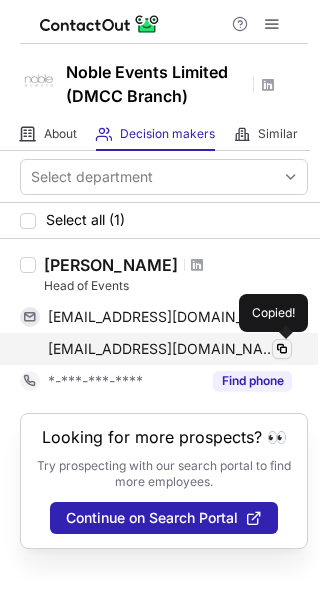 type 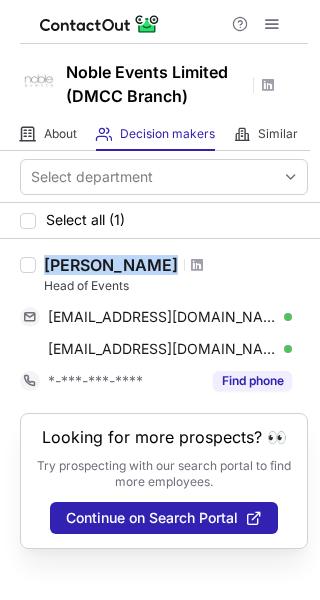 drag, startPoint x: 45, startPoint y: 263, endPoint x: 146, endPoint y: 261, distance: 101.0198 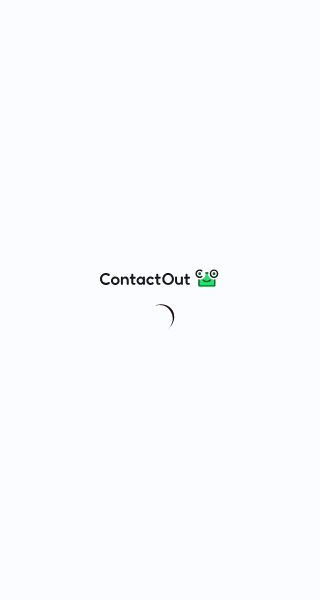 scroll, scrollTop: 0, scrollLeft: 0, axis: both 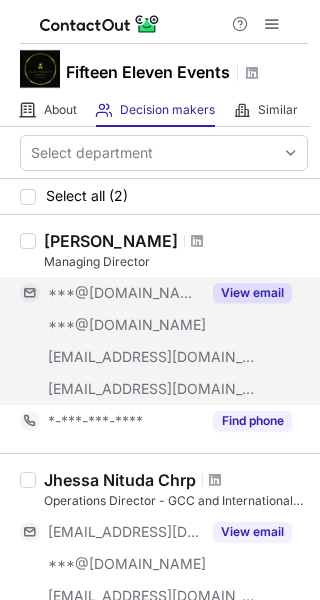 click on "View email" at bounding box center (252, 293) 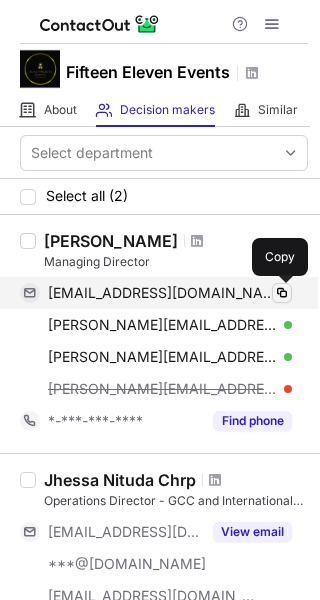 click at bounding box center [282, 293] 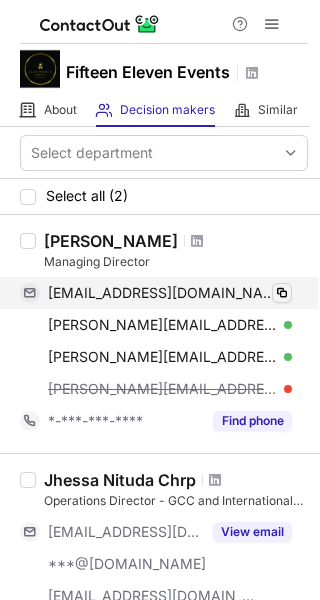 type 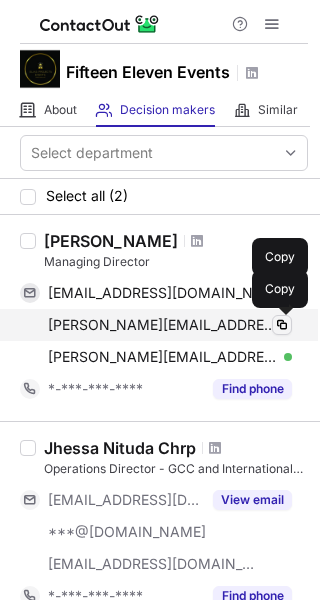 click at bounding box center [282, 325] 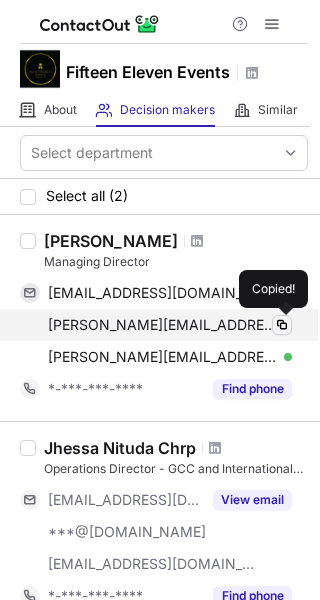 type 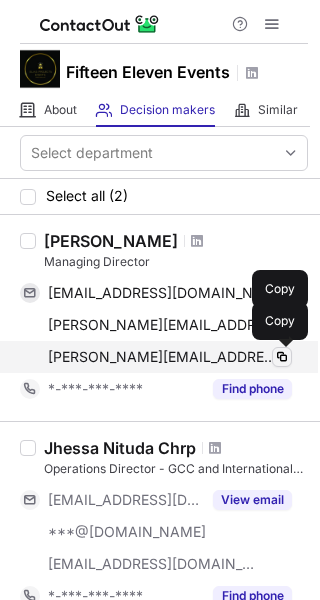 click at bounding box center (282, 357) 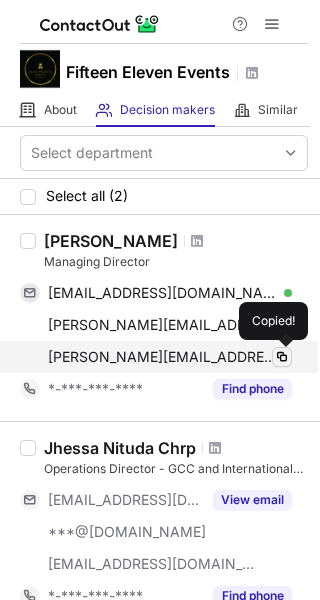 type 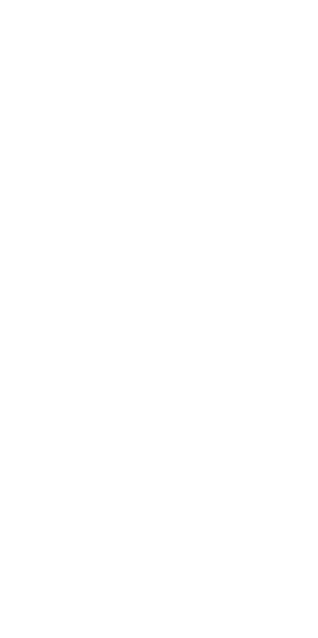 scroll, scrollTop: 0, scrollLeft: 0, axis: both 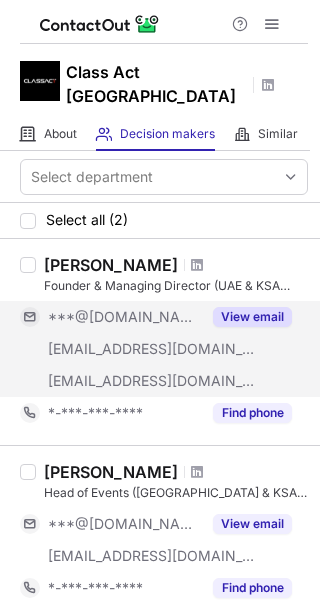 click on "View email" at bounding box center [252, 317] 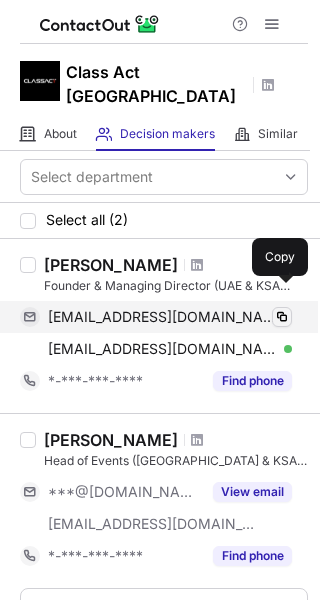 click at bounding box center [282, 317] 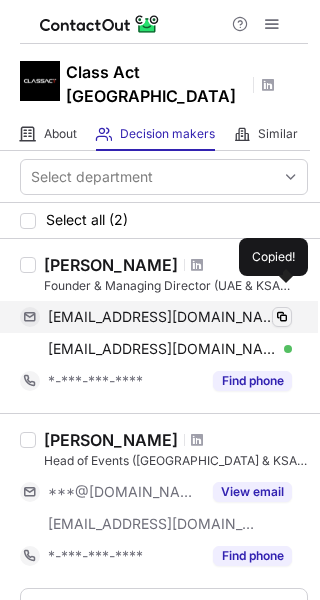 type 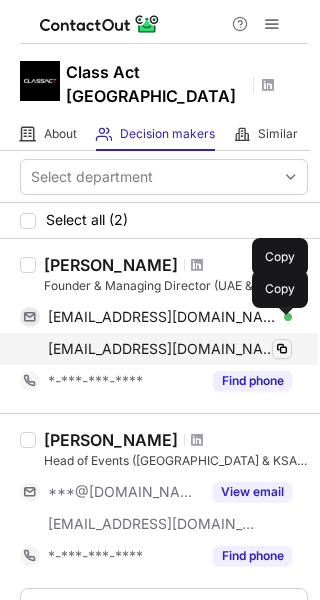 click at bounding box center [282, 349] 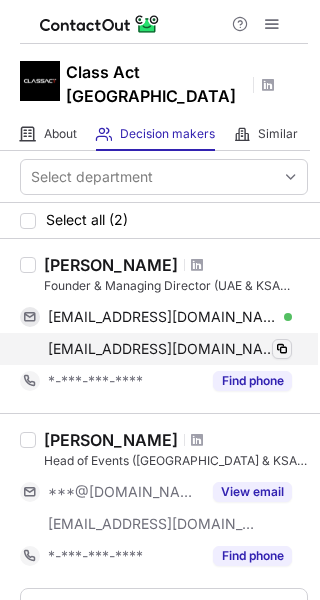 type 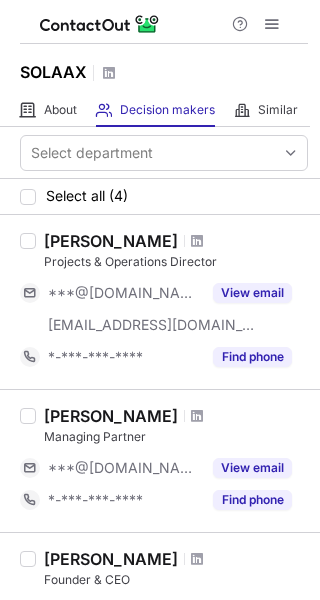 scroll, scrollTop: 0, scrollLeft: 0, axis: both 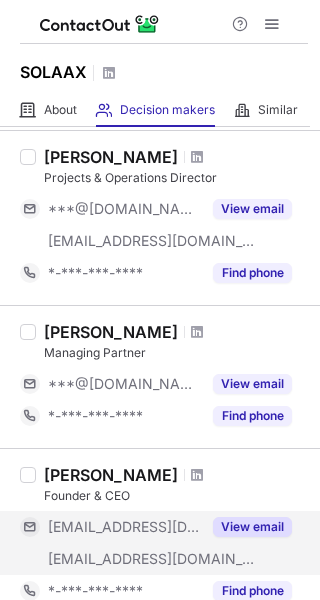 click on "View email" at bounding box center [252, 527] 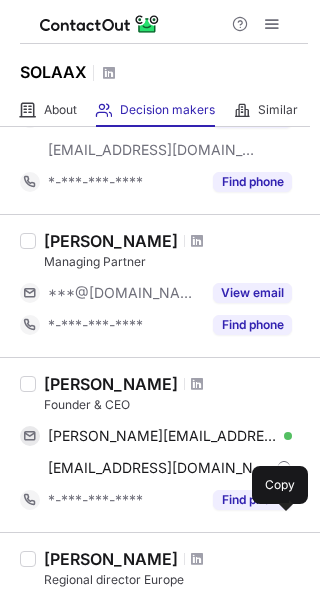 scroll, scrollTop: 178, scrollLeft: 0, axis: vertical 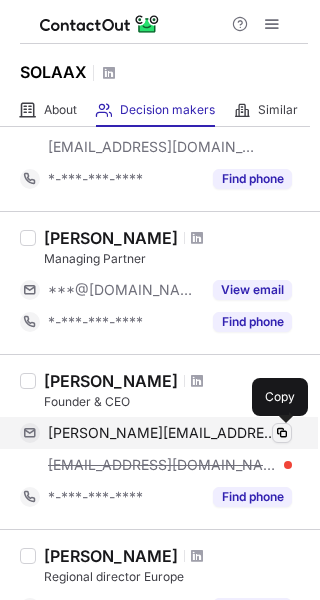 click at bounding box center (282, 433) 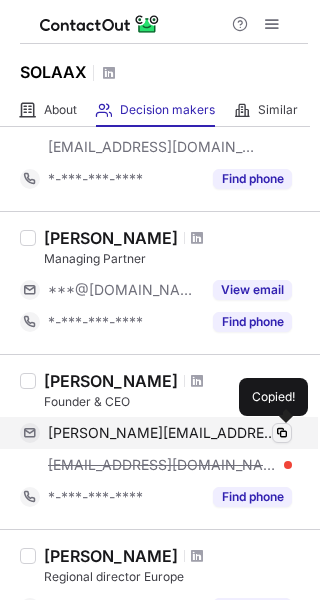 type 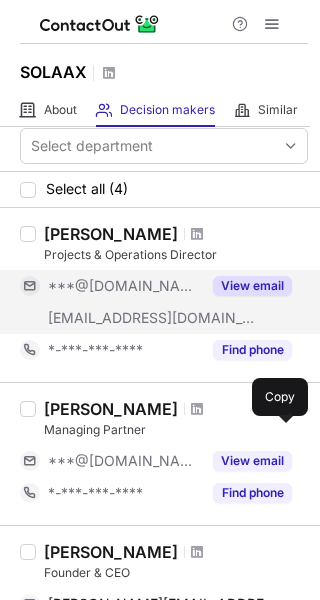 scroll, scrollTop: 0, scrollLeft: 0, axis: both 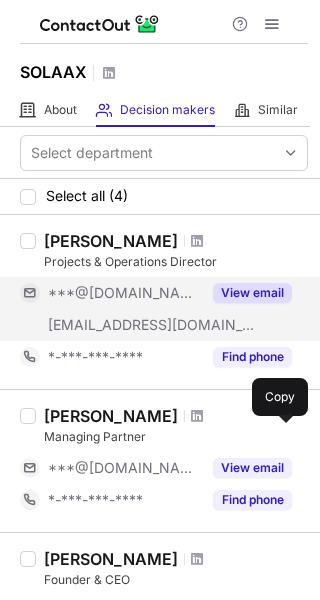 click on "View email" at bounding box center (252, 293) 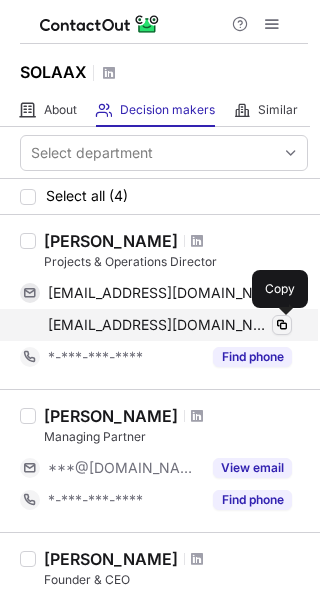 click at bounding box center (282, 325) 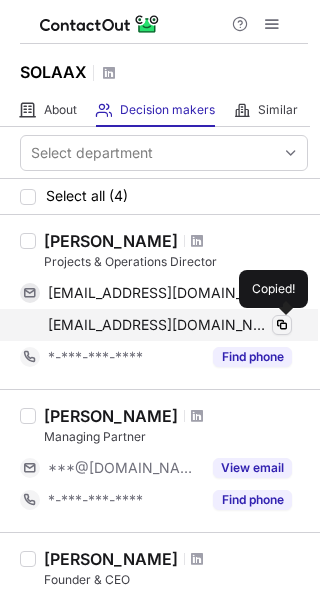 type 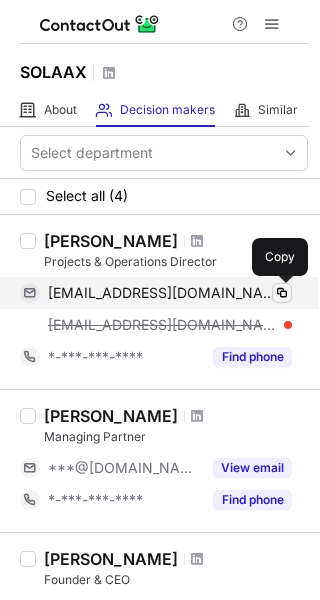 click at bounding box center [282, 293] 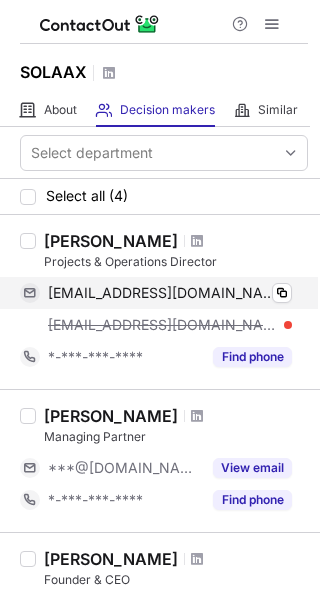 type 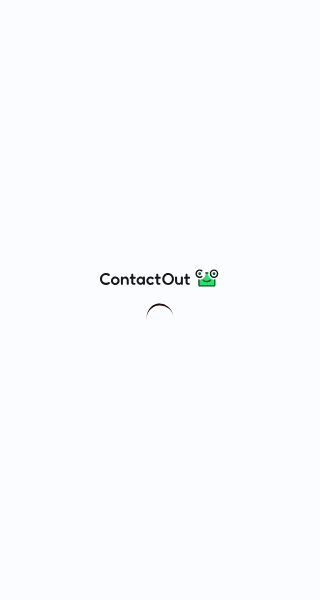 scroll, scrollTop: 0, scrollLeft: 0, axis: both 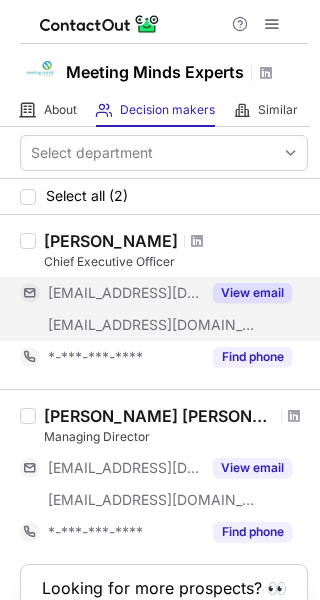 click on "View email" at bounding box center [252, 293] 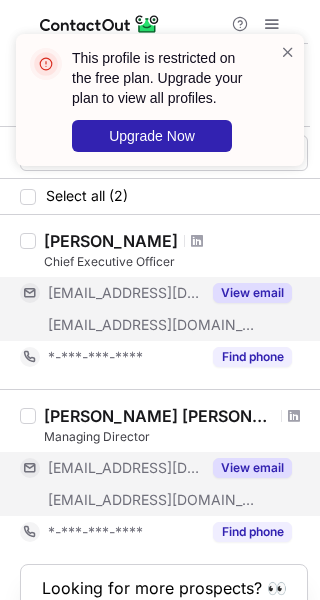 click on "View email" at bounding box center [252, 468] 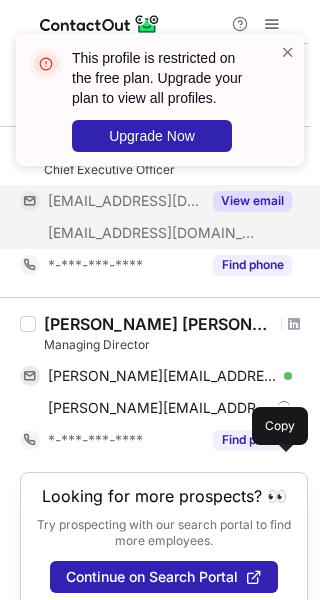 scroll, scrollTop: 111, scrollLeft: 0, axis: vertical 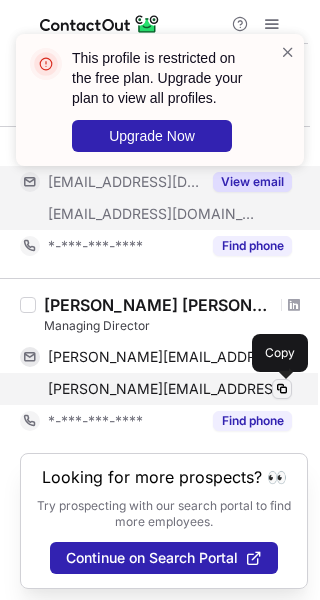 click at bounding box center (282, 389) 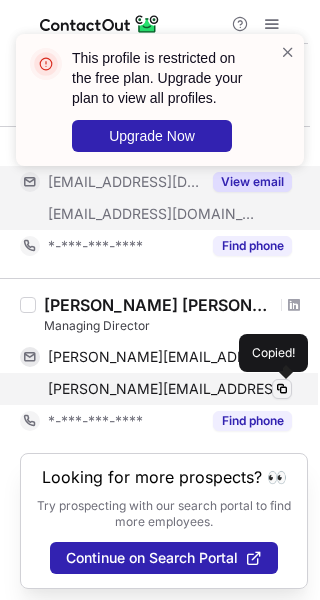 type 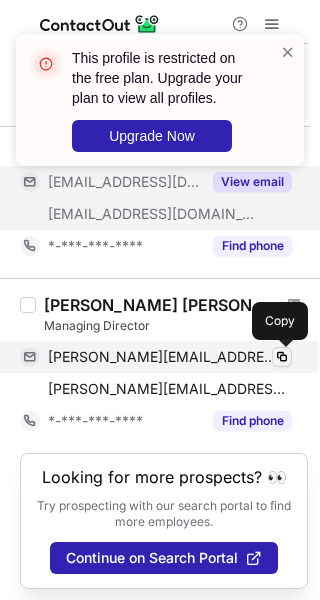 click at bounding box center [282, 357] 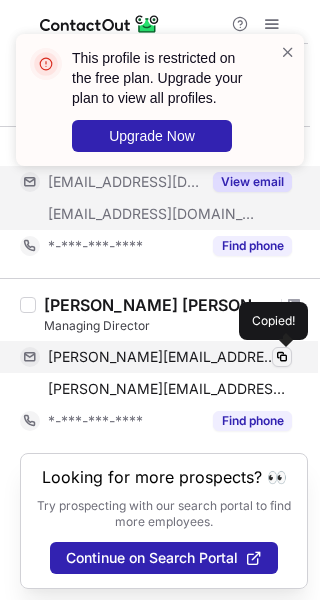 type 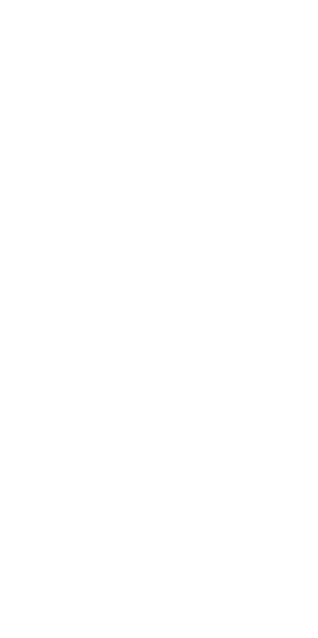 scroll, scrollTop: 0, scrollLeft: 0, axis: both 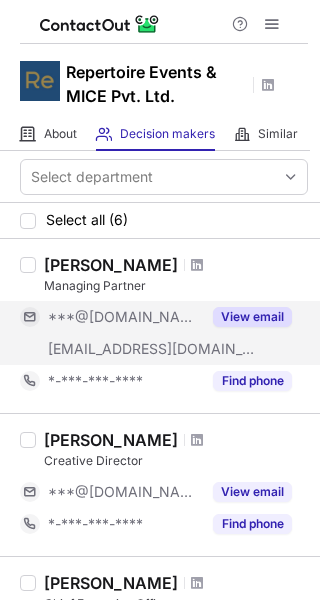 click on "View email" at bounding box center (252, 317) 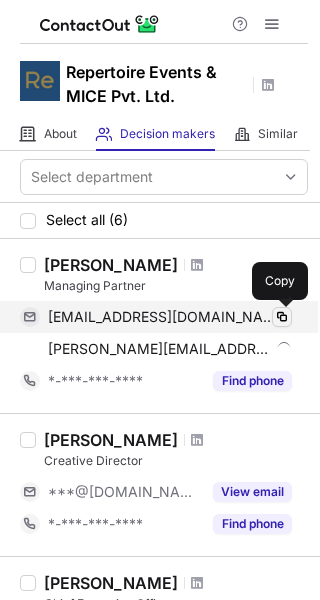 click at bounding box center (282, 317) 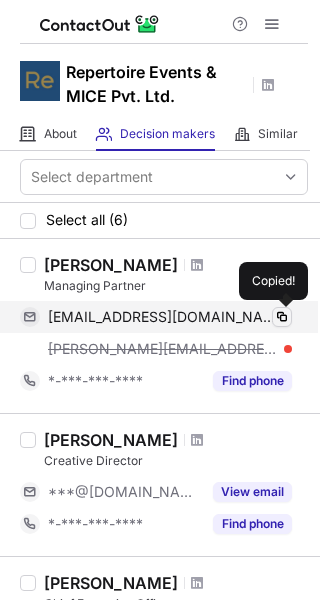 type 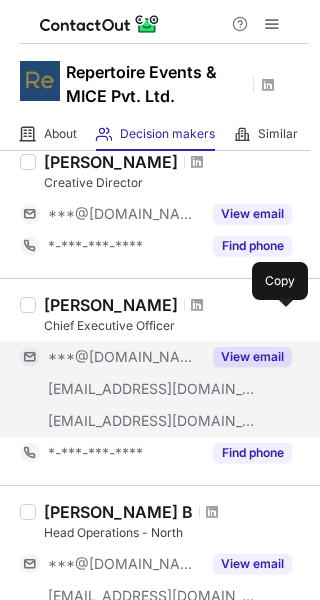 scroll, scrollTop: 251, scrollLeft: 0, axis: vertical 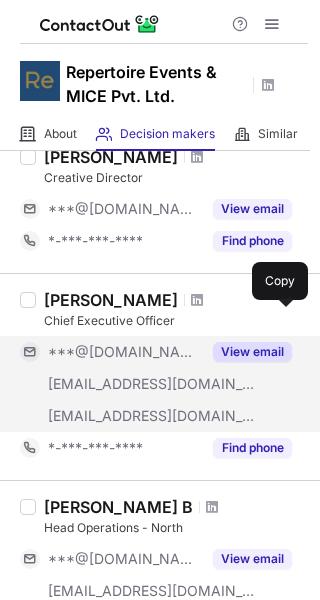 click on "View email" at bounding box center [252, 352] 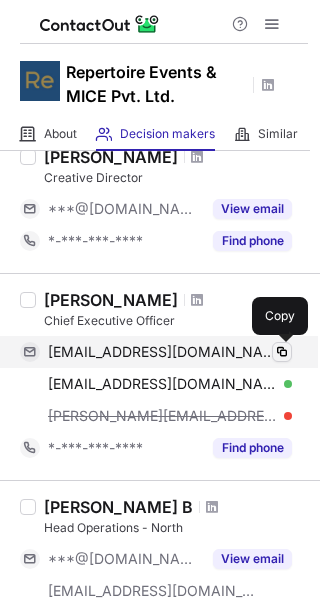 click at bounding box center (282, 352) 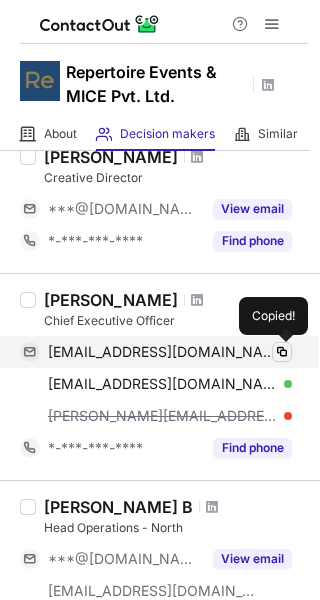 type 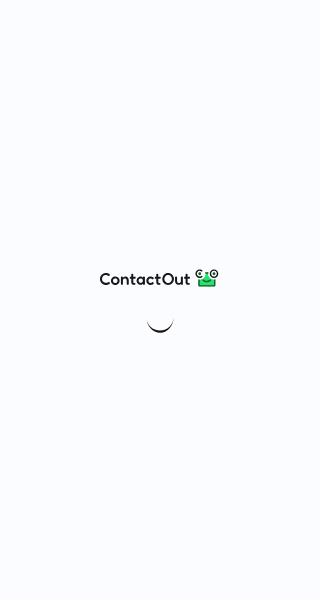 scroll, scrollTop: 0, scrollLeft: 0, axis: both 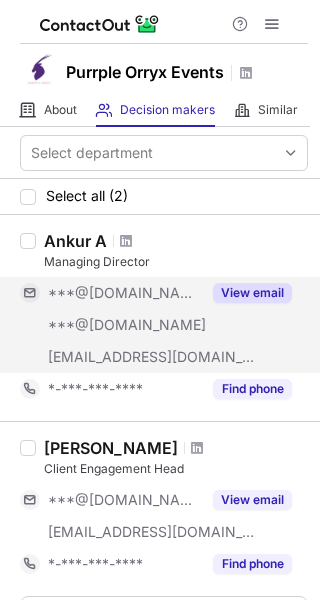 click on "View email" at bounding box center [252, 293] 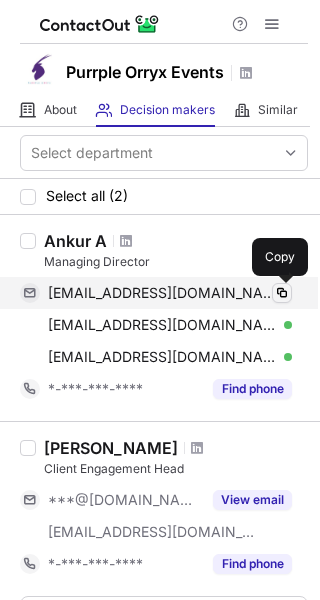 click at bounding box center [282, 293] 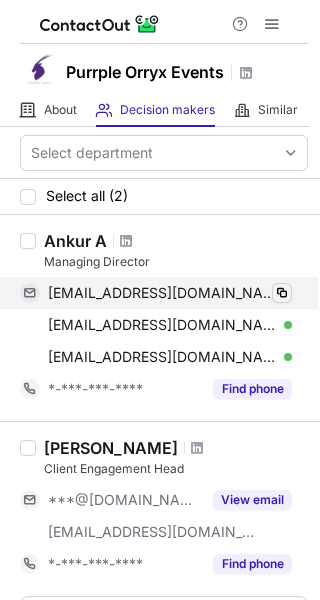 type 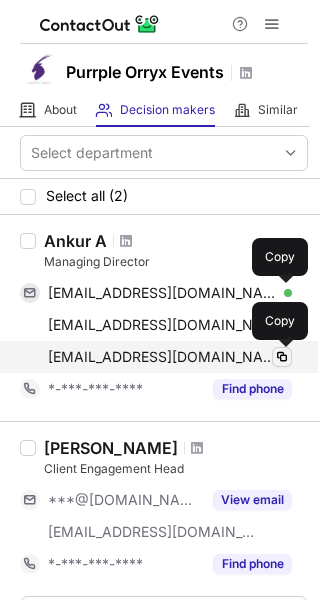 click at bounding box center [282, 357] 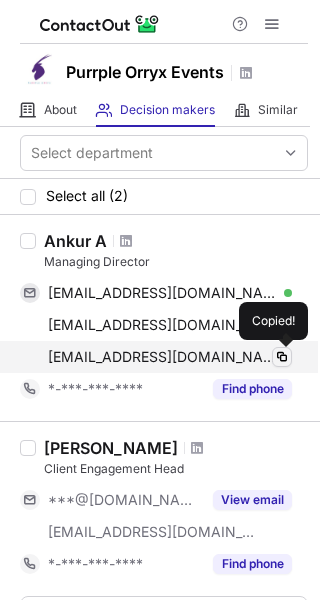 type 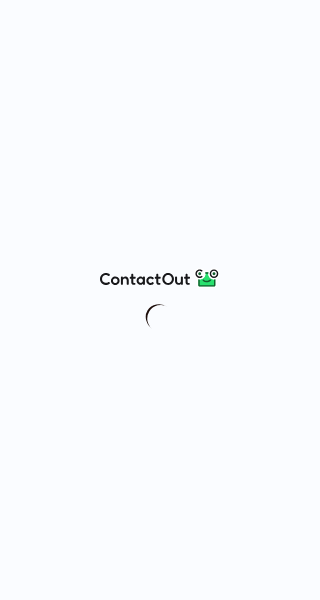 scroll, scrollTop: 0, scrollLeft: 0, axis: both 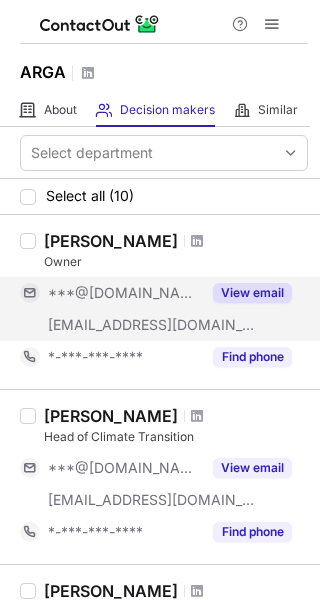 click on "View email" at bounding box center (252, 293) 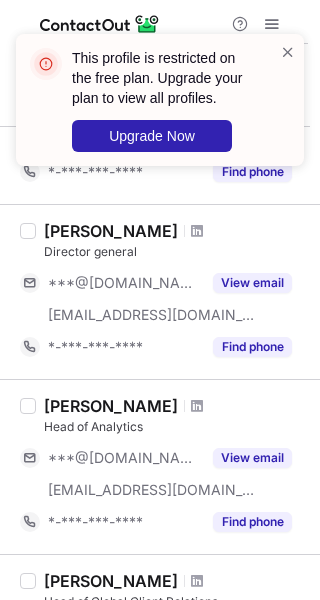 scroll, scrollTop: 347, scrollLeft: 0, axis: vertical 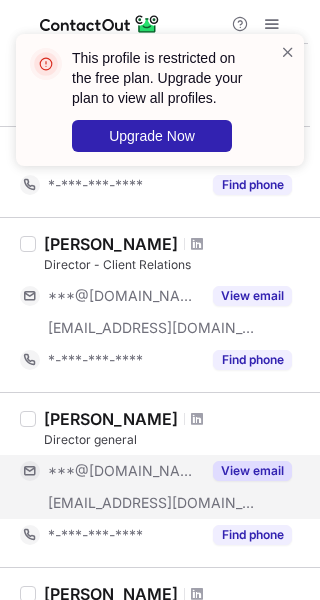 click on "View email" at bounding box center [252, 471] 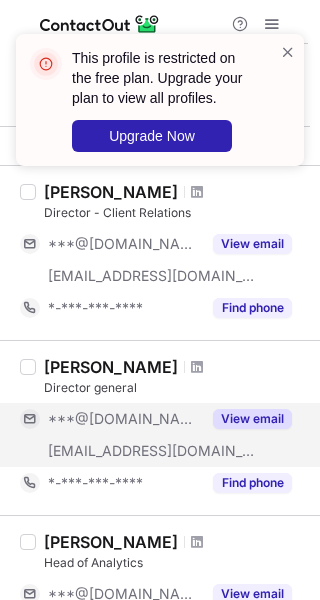 scroll, scrollTop: 400, scrollLeft: 0, axis: vertical 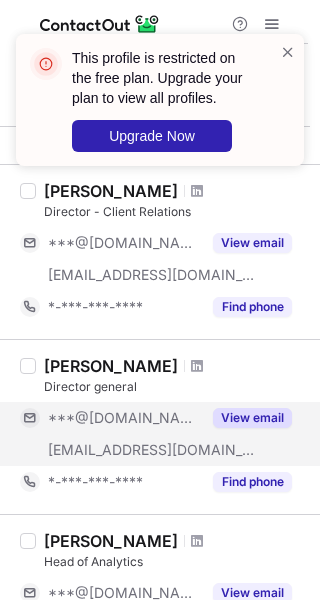 click on "View email" at bounding box center (252, 418) 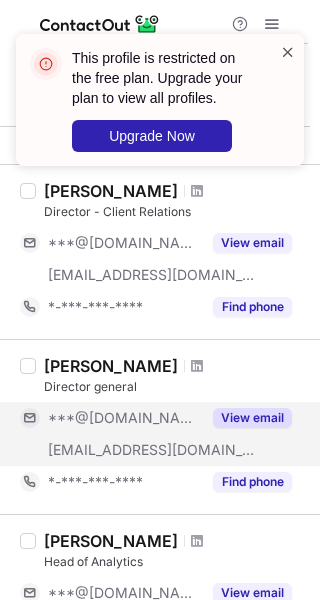 click at bounding box center [288, 52] 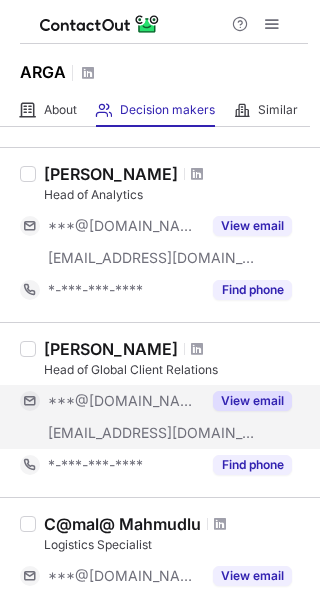 scroll, scrollTop: 769, scrollLeft: 0, axis: vertical 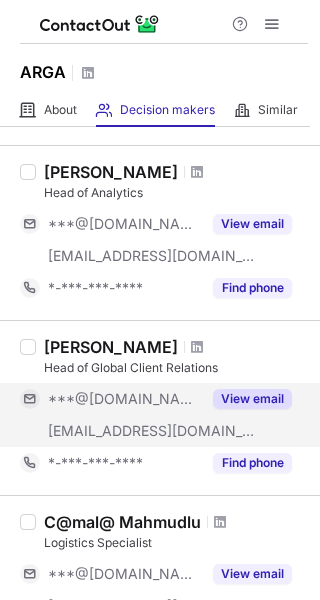 click on "View email" at bounding box center [252, 399] 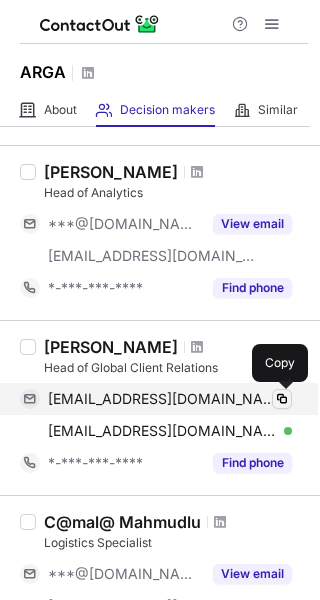 click at bounding box center (282, 399) 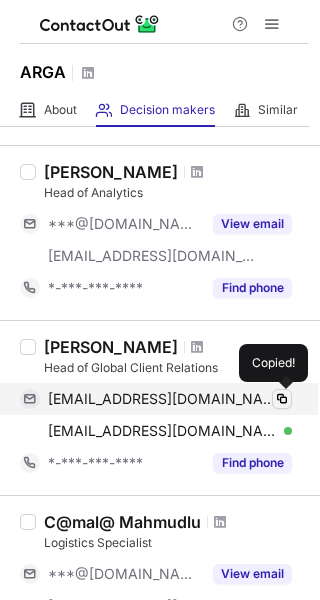 type 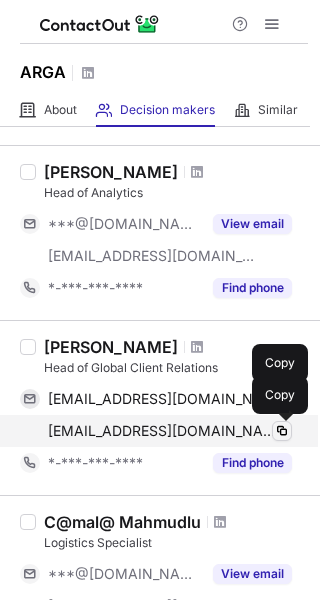 click at bounding box center [282, 431] 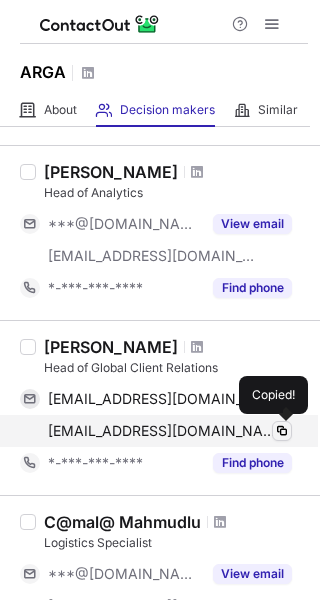 type 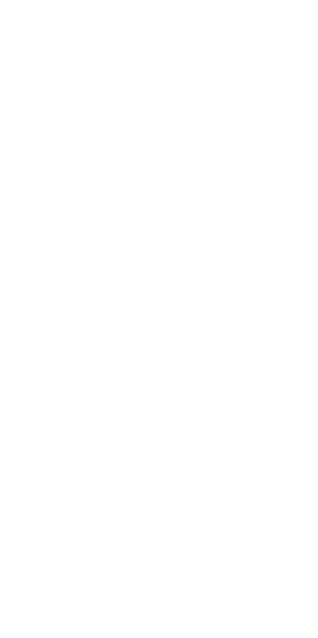 scroll, scrollTop: 0, scrollLeft: 0, axis: both 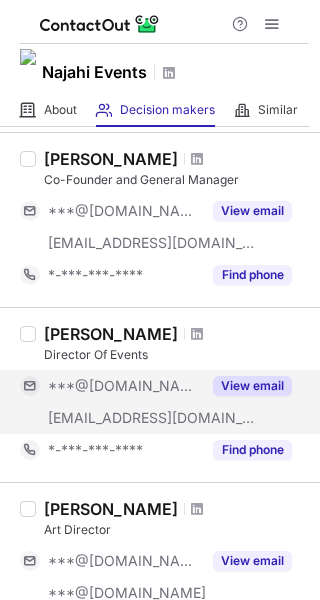 click on "View email" at bounding box center [252, 386] 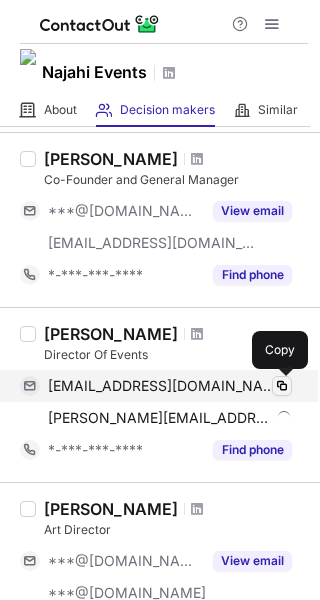 click at bounding box center (282, 386) 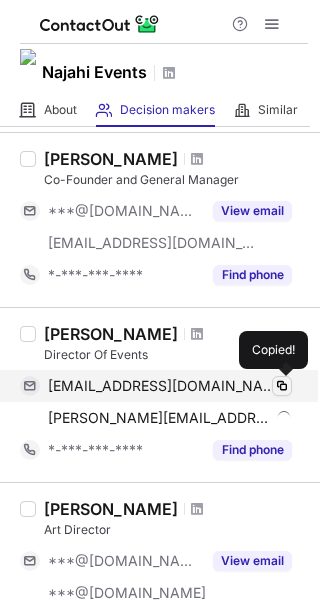 type 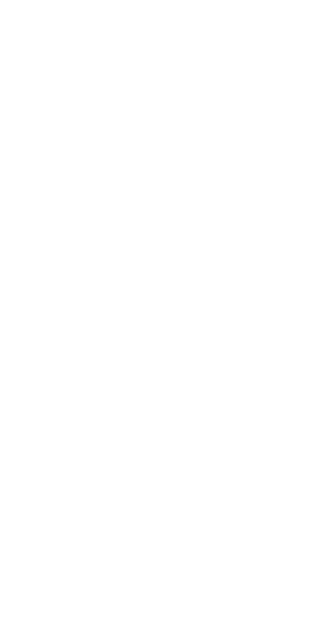 scroll, scrollTop: 0, scrollLeft: 0, axis: both 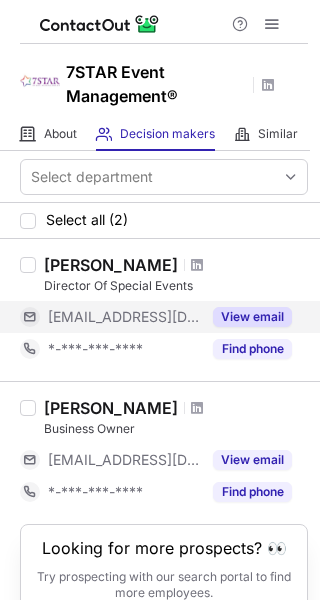 click on "View email" at bounding box center [252, 317] 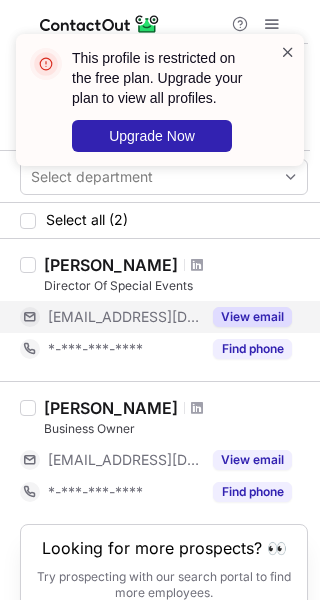 click at bounding box center (288, 52) 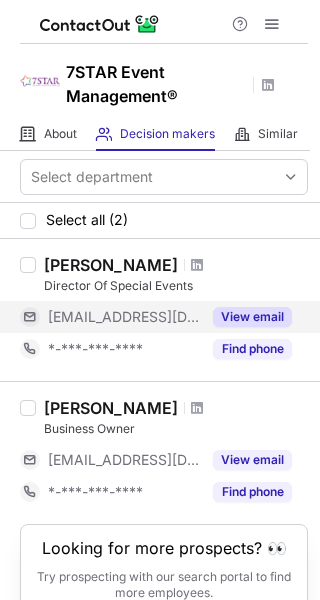 scroll, scrollTop: 76, scrollLeft: 0, axis: vertical 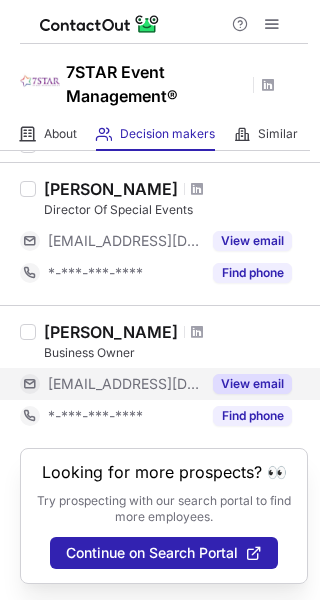 click on "View email" at bounding box center (252, 384) 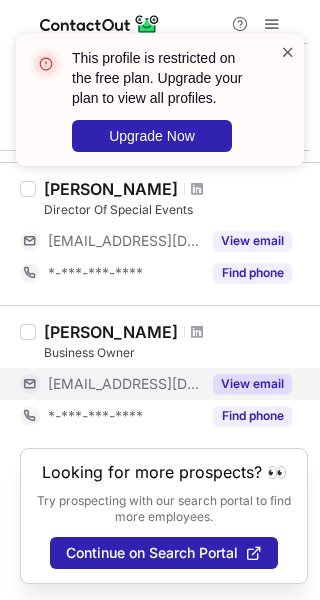 click at bounding box center (288, 52) 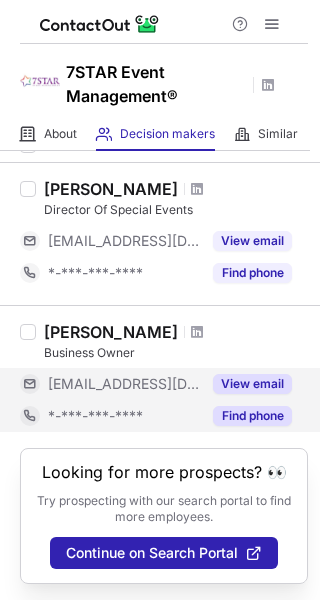 scroll, scrollTop: 0, scrollLeft: 0, axis: both 